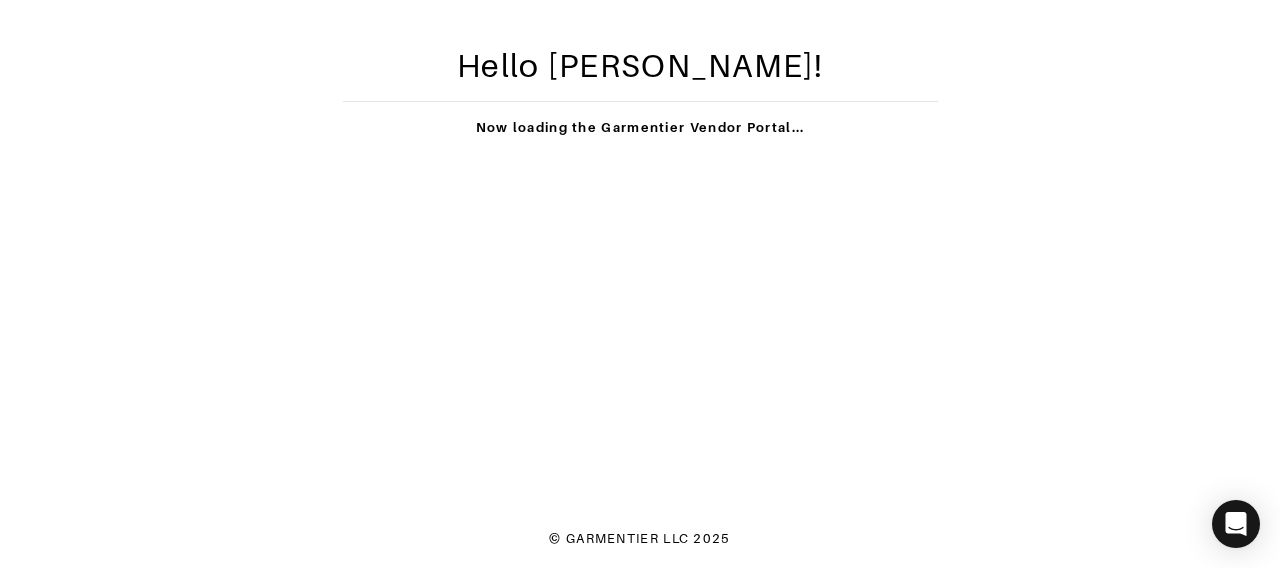 scroll, scrollTop: 0, scrollLeft: 0, axis: both 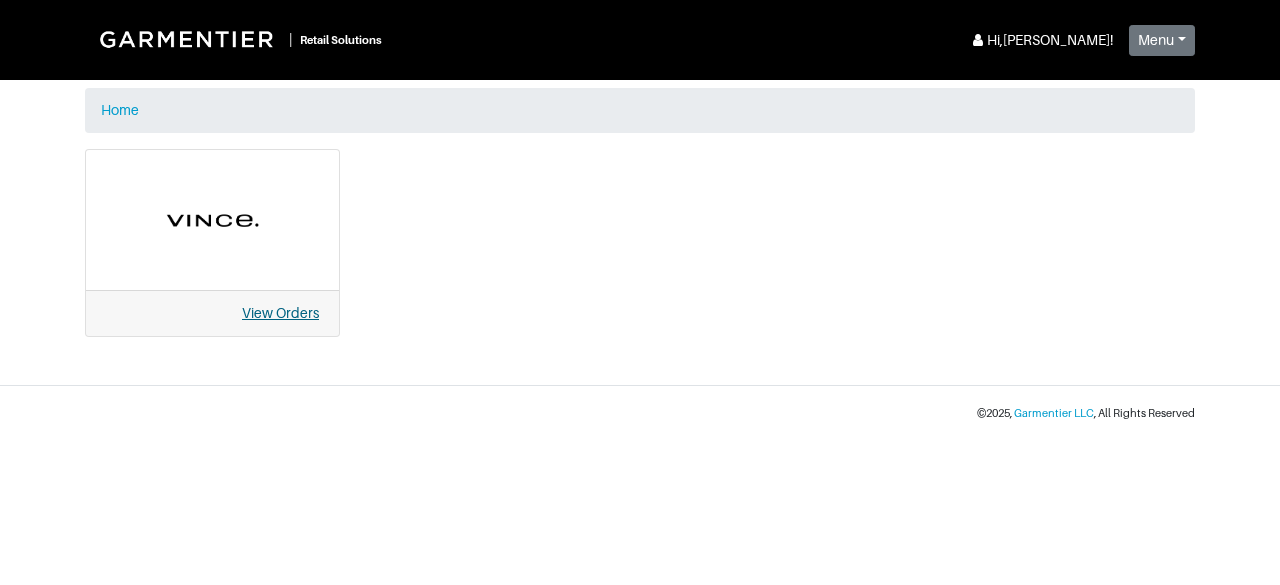 click on "View Orders" at bounding box center [280, 313] 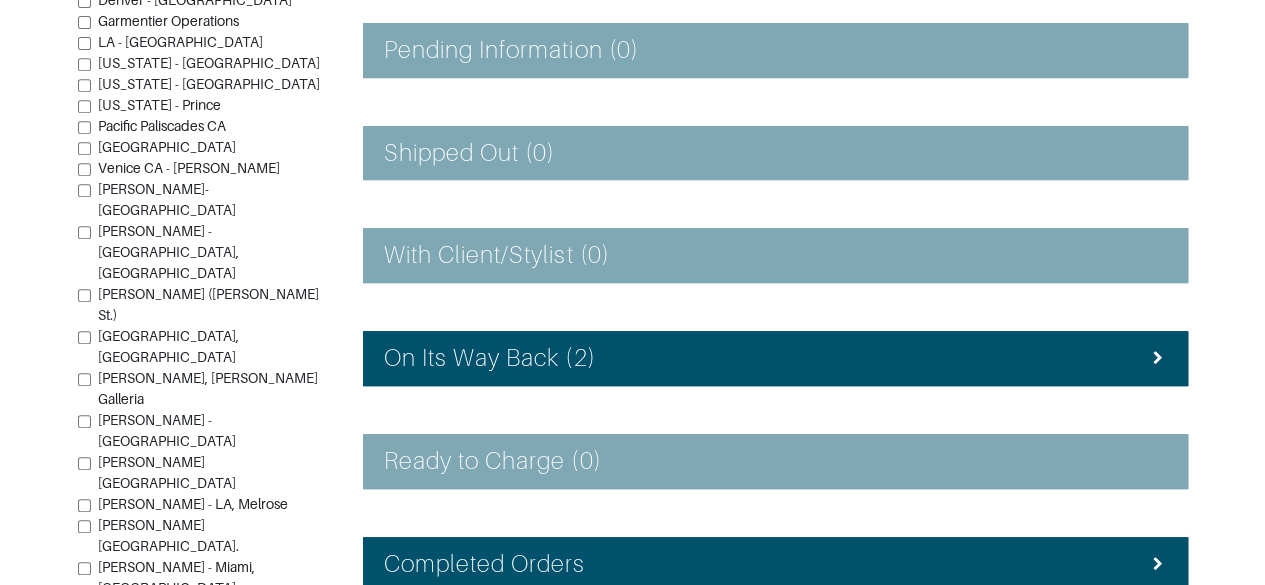 scroll, scrollTop: 430, scrollLeft: 0, axis: vertical 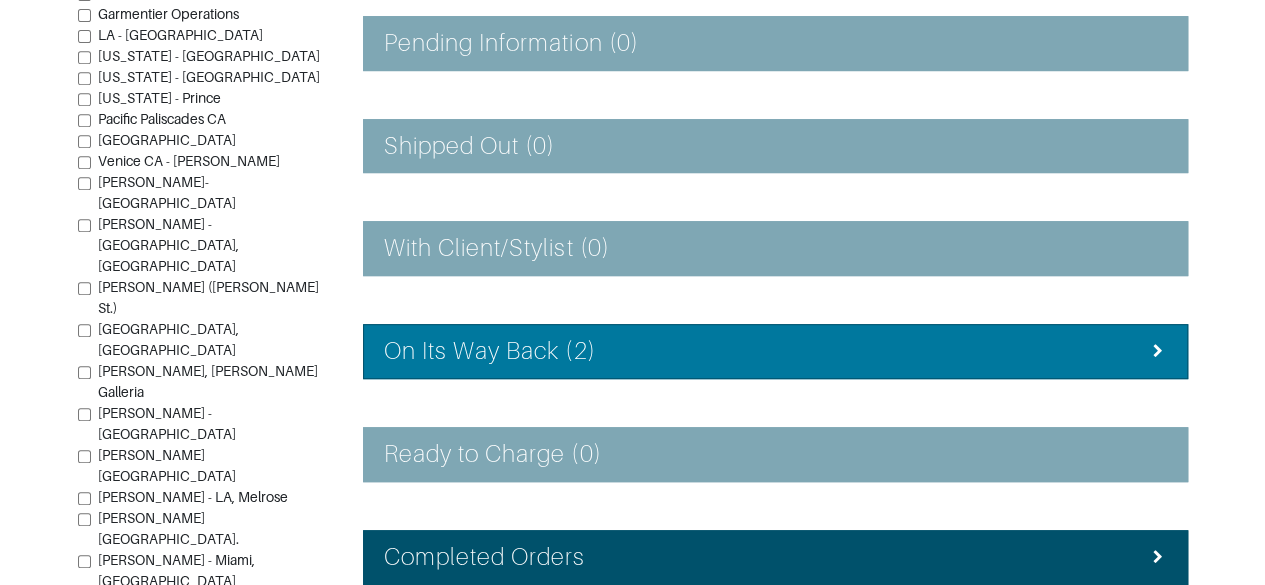 click on "On Its Way Back (2)" at bounding box center (775, 351) 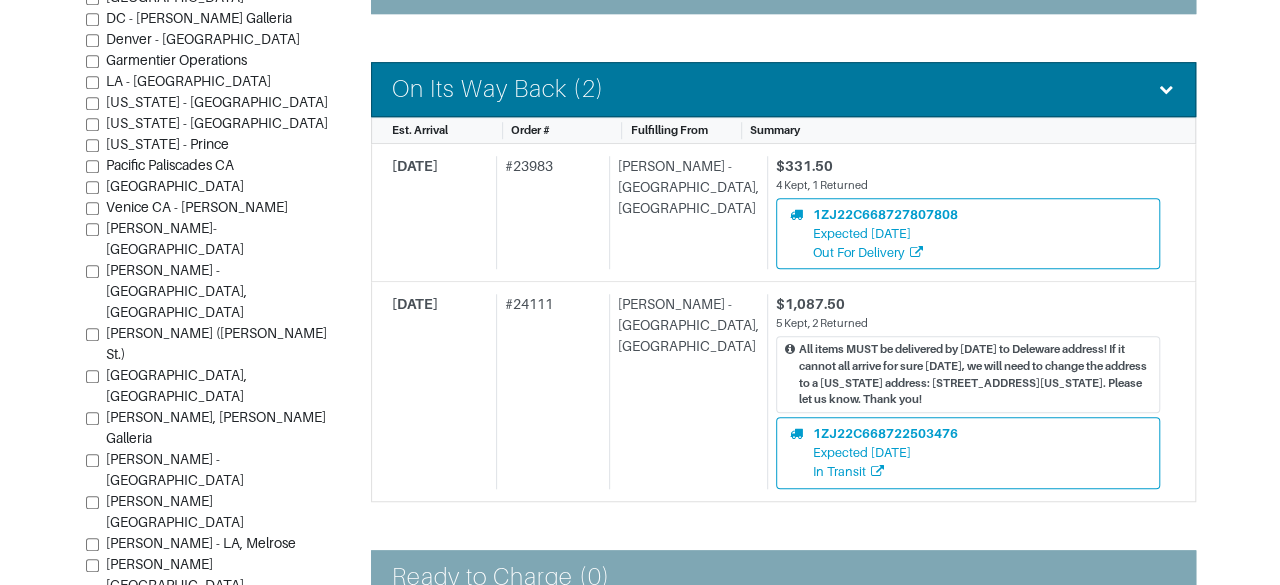 scroll, scrollTop: 694, scrollLeft: 0, axis: vertical 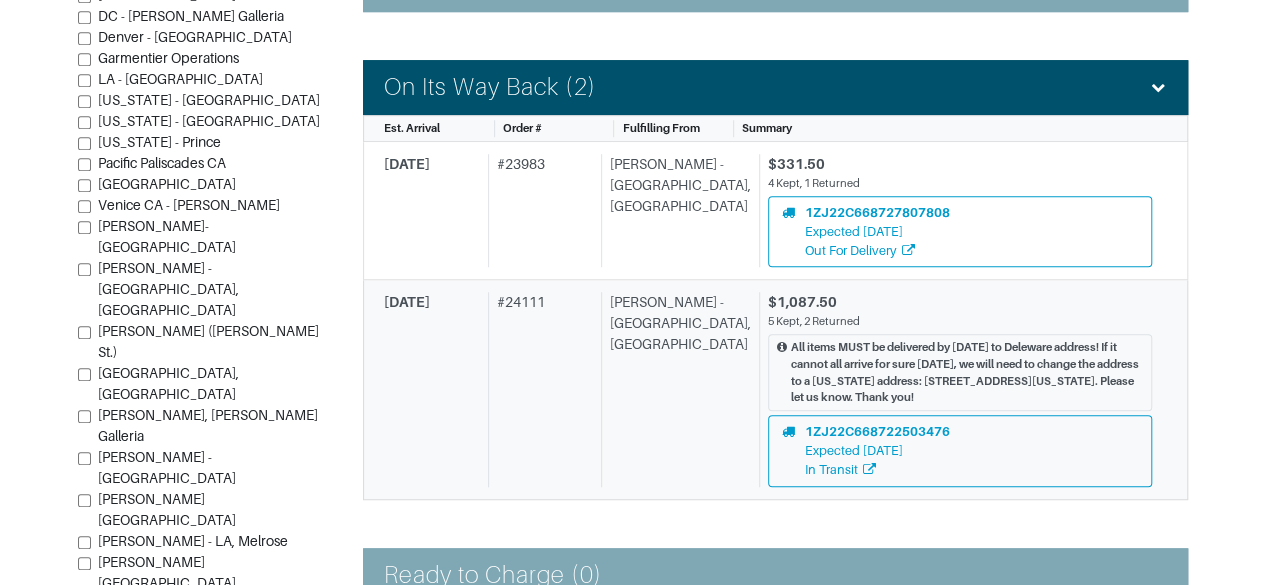 click on "All items MUST be delivered by [DATE] to Deleware address! If it cannot all arrive for sure [DATE], we will need to change the address to a [US_STATE] address: [STREET_ADDRESS][US_STATE]. Please let us know. Thank you!" at bounding box center [967, 372] 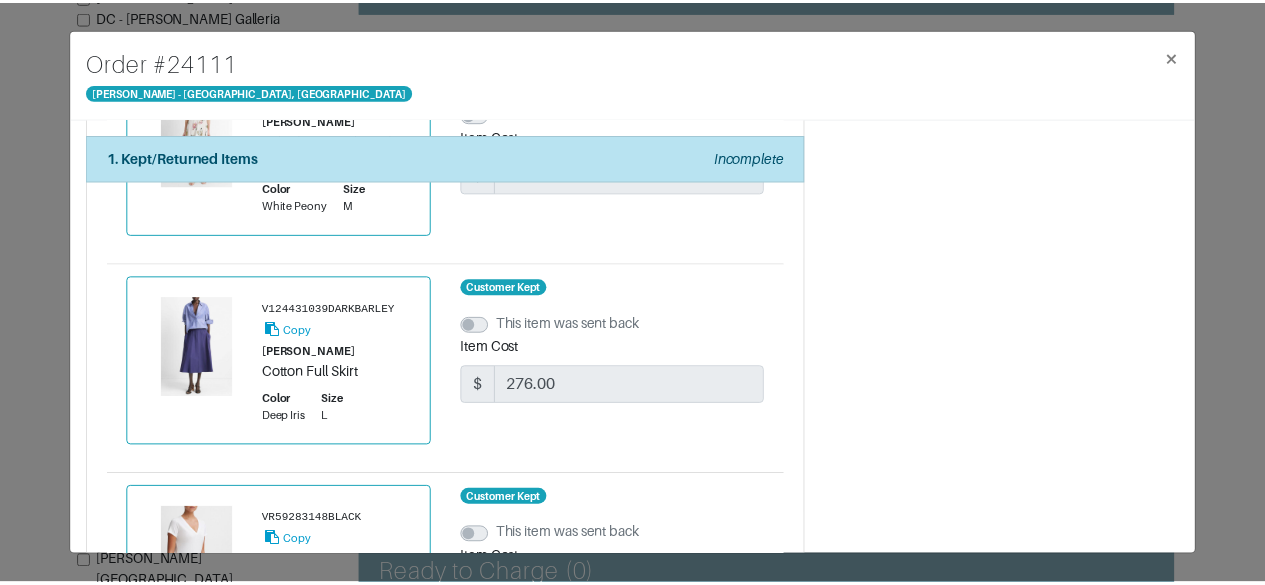 scroll, scrollTop: 1085, scrollLeft: 0, axis: vertical 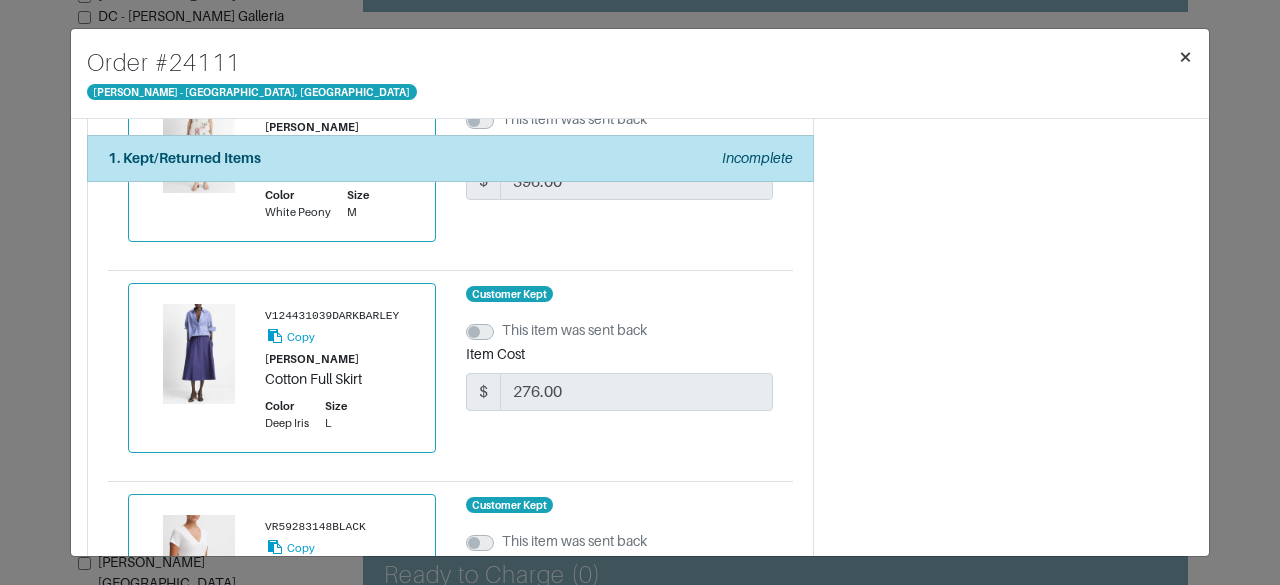 click on "×" at bounding box center [1185, 56] 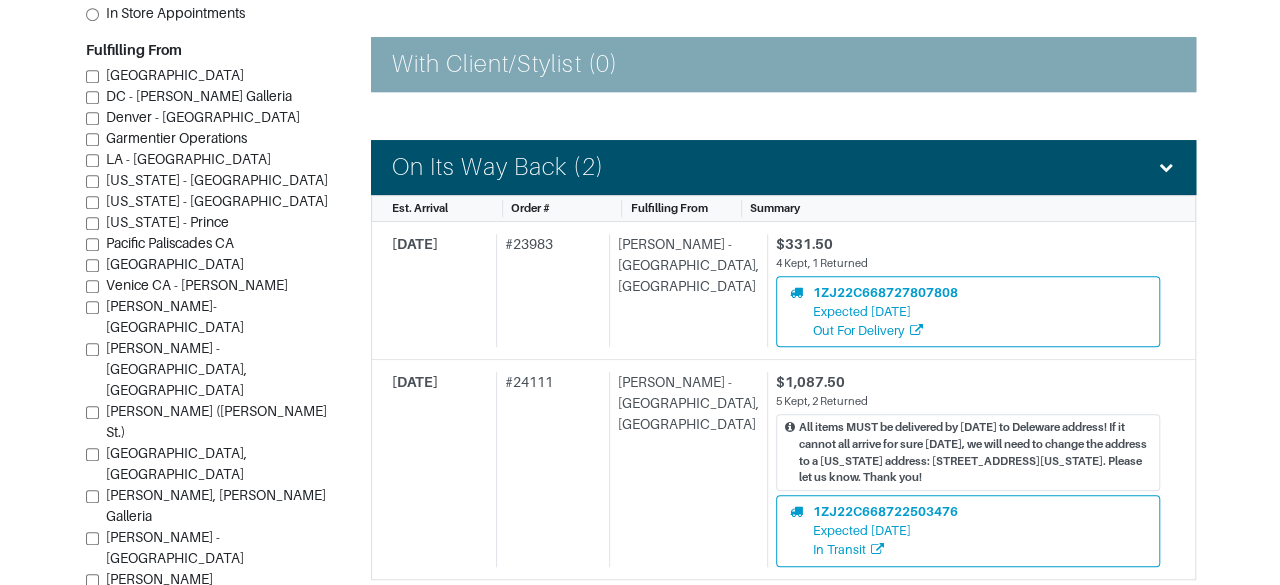 scroll, scrollTop: 614, scrollLeft: 0, axis: vertical 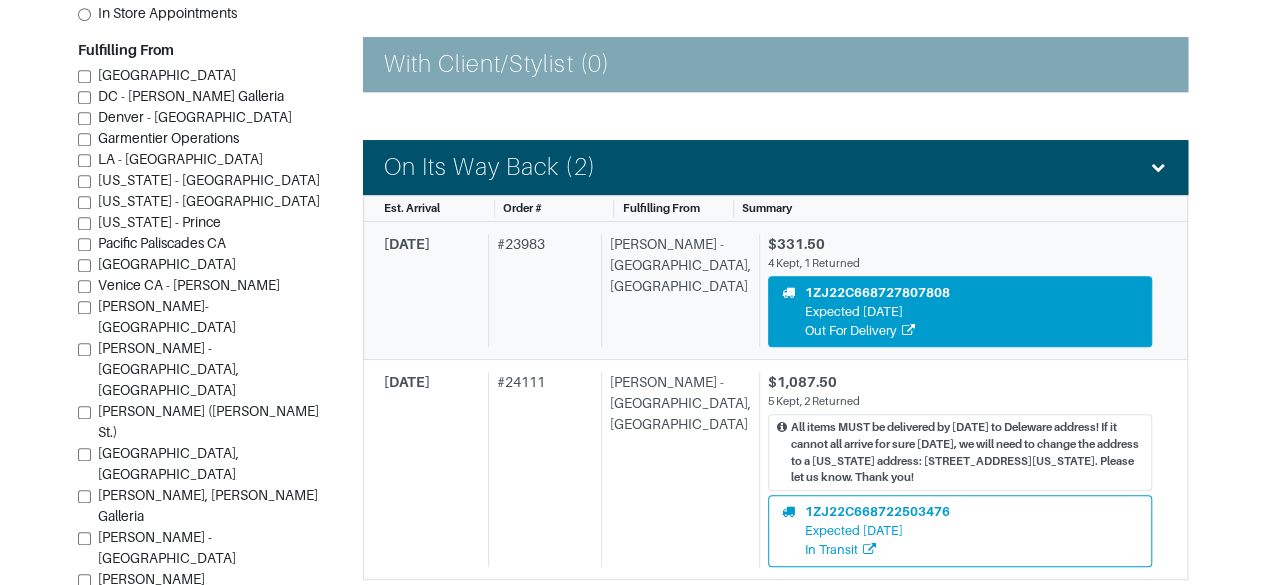 click on "1ZJ22C668727807808 Expected [DATE] Out For Delivery" at bounding box center [960, 312] 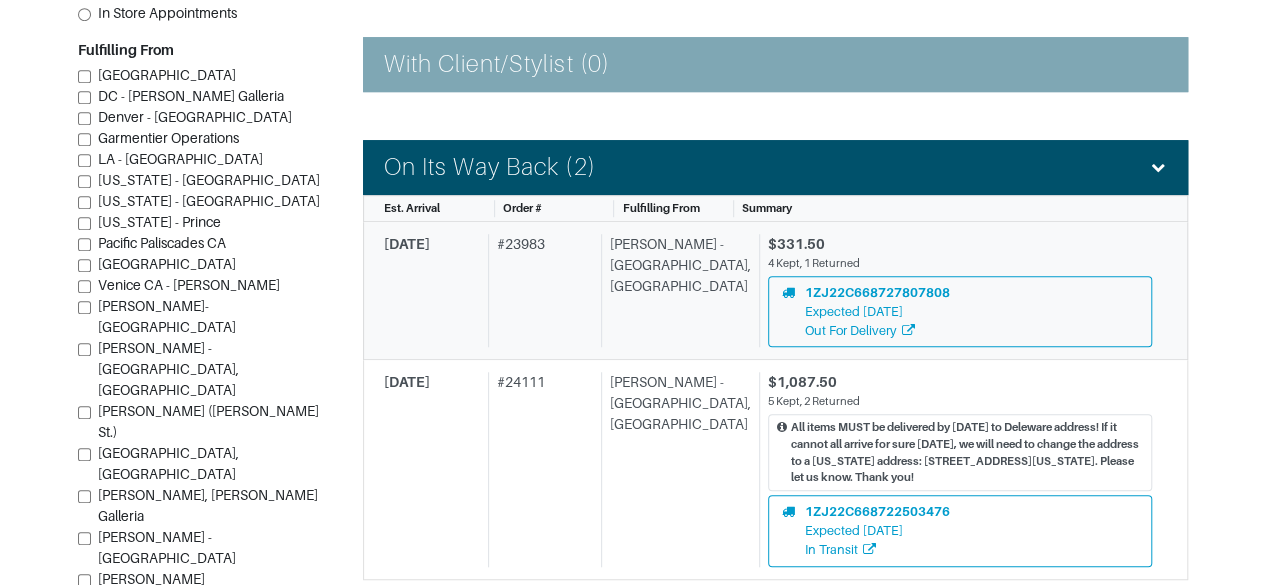 click on "$331.50" at bounding box center [960, 244] 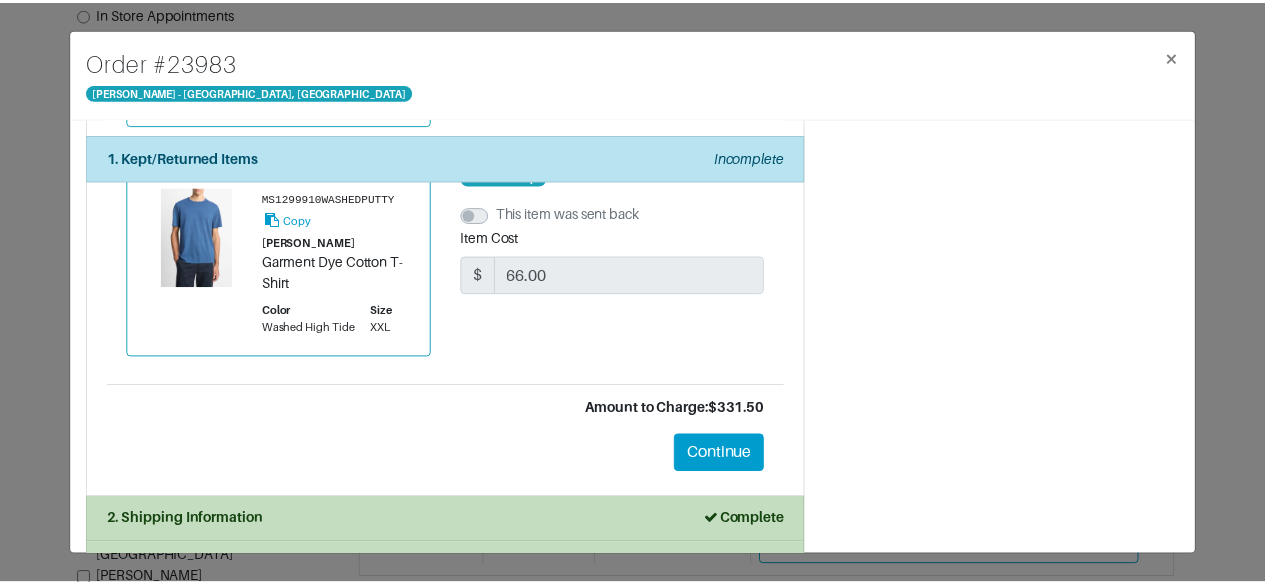scroll, scrollTop: 1047, scrollLeft: 0, axis: vertical 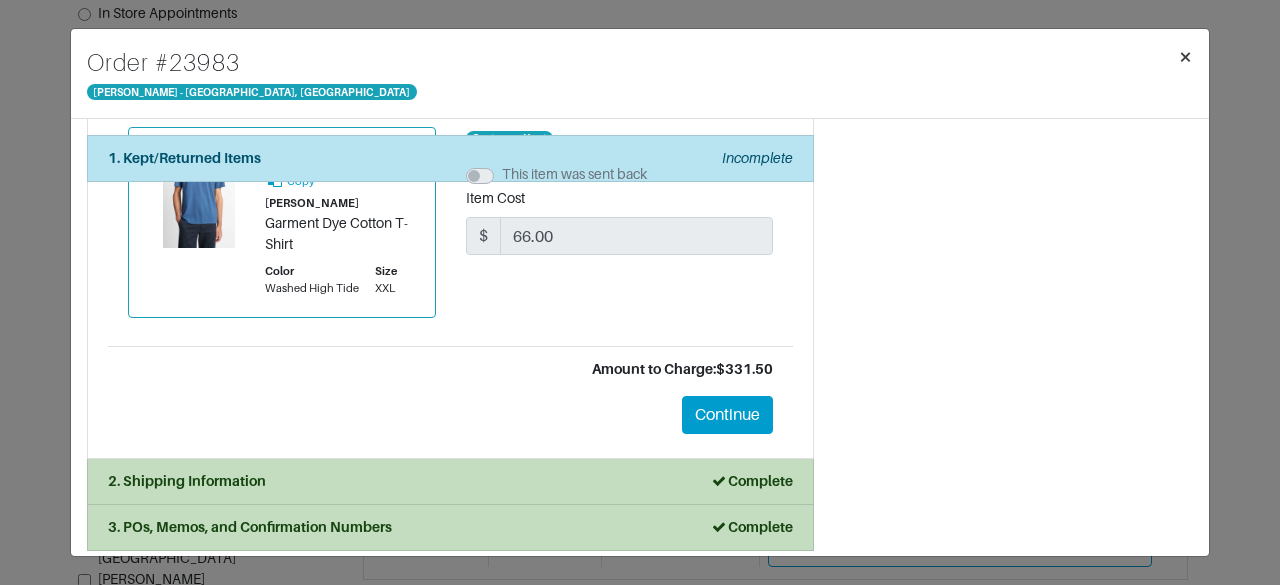 click on "×" at bounding box center [1185, 56] 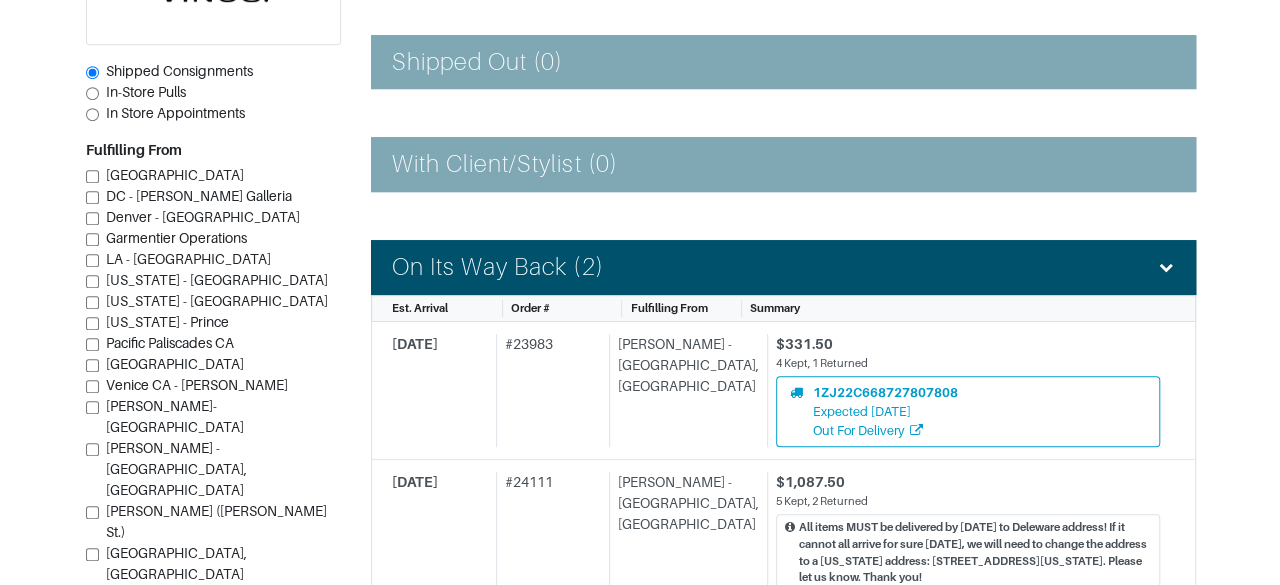 scroll, scrollTop: 514, scrollLeft: 0, axis: vertical 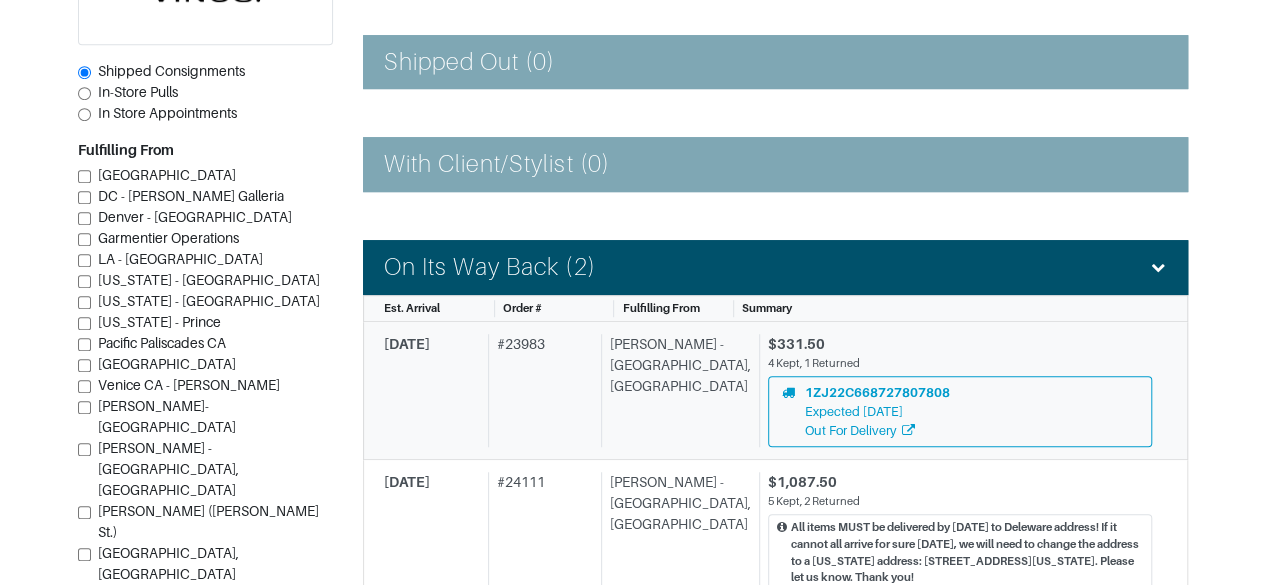 click on "4 Kept, 1 Returned" at bounding box center (960, 363) 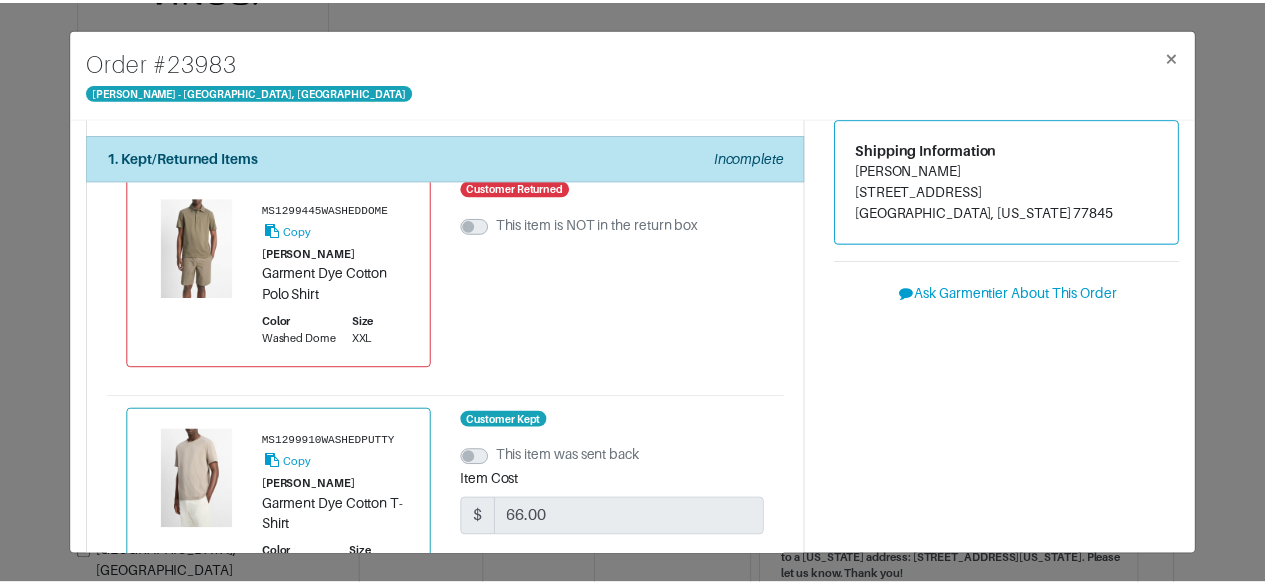scroll, scrollTop: 96, scrollLeft: 0, axis: vertical 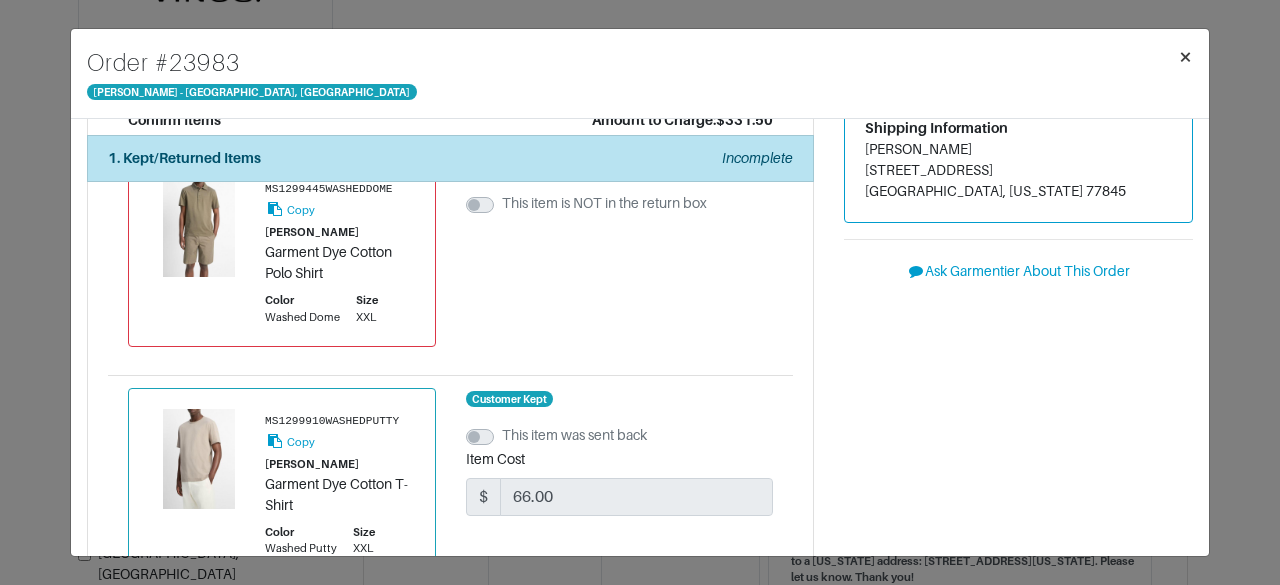 click on "×" at bounding box center [1185, 56] 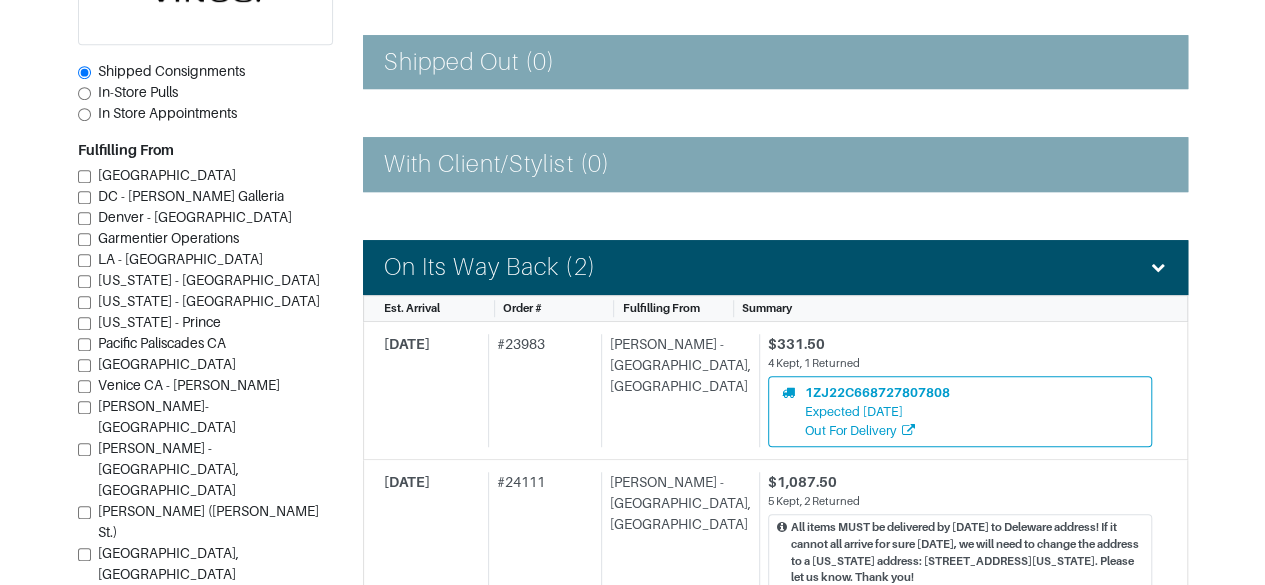 click on "In-Store Pulls" at bounding box center [138, 92] 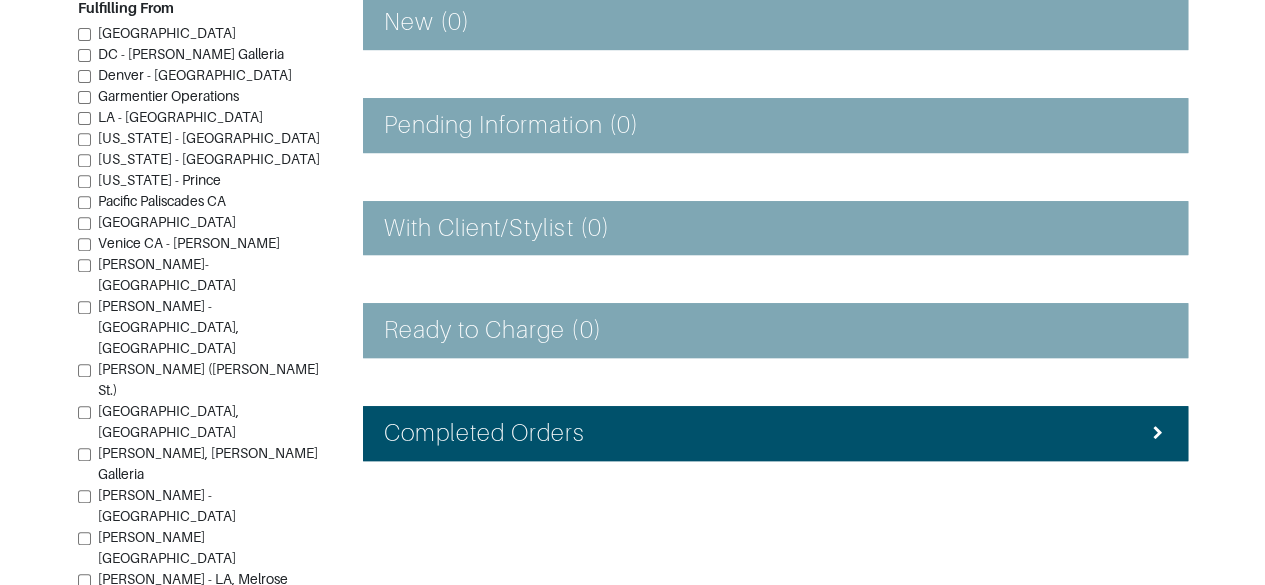 scroll, scrollTop: 347, scrollLeft: 0, axis: vertical 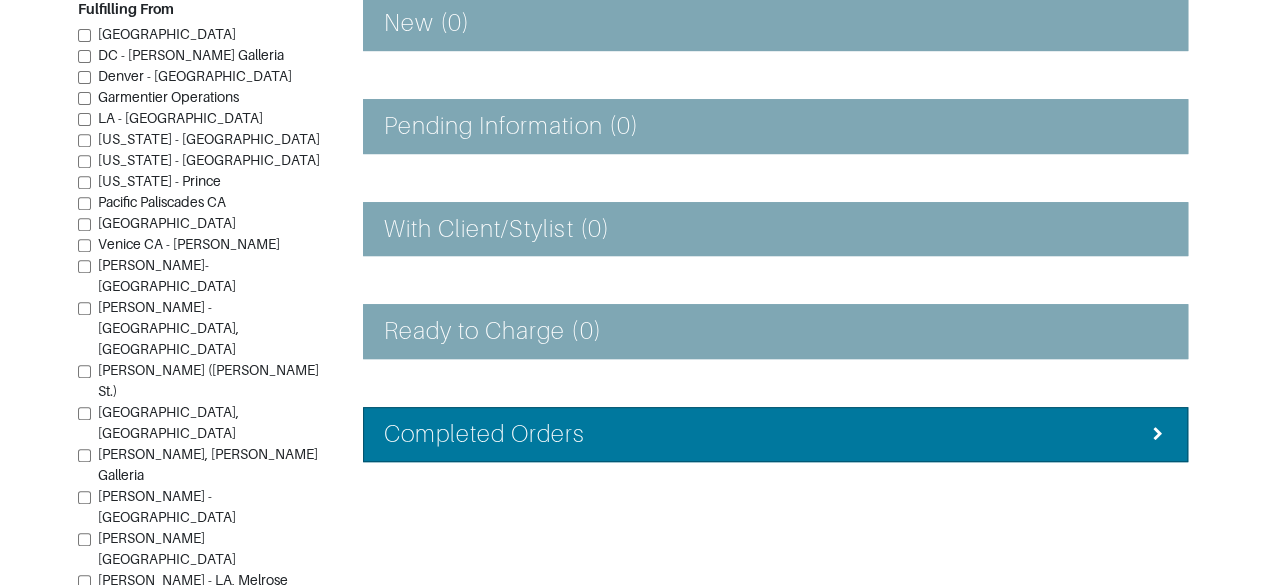 click on "Completed Orders" at bounding box center (775, 434) 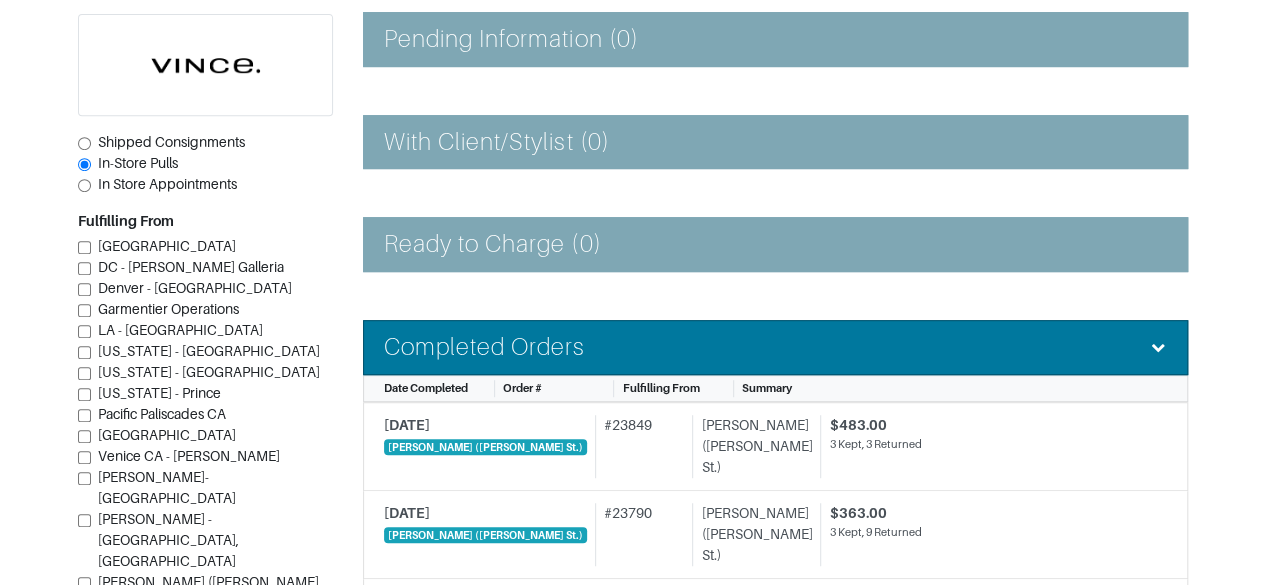 scroll, scrollTop: 414, scrollLeft: 0, axis: vertical 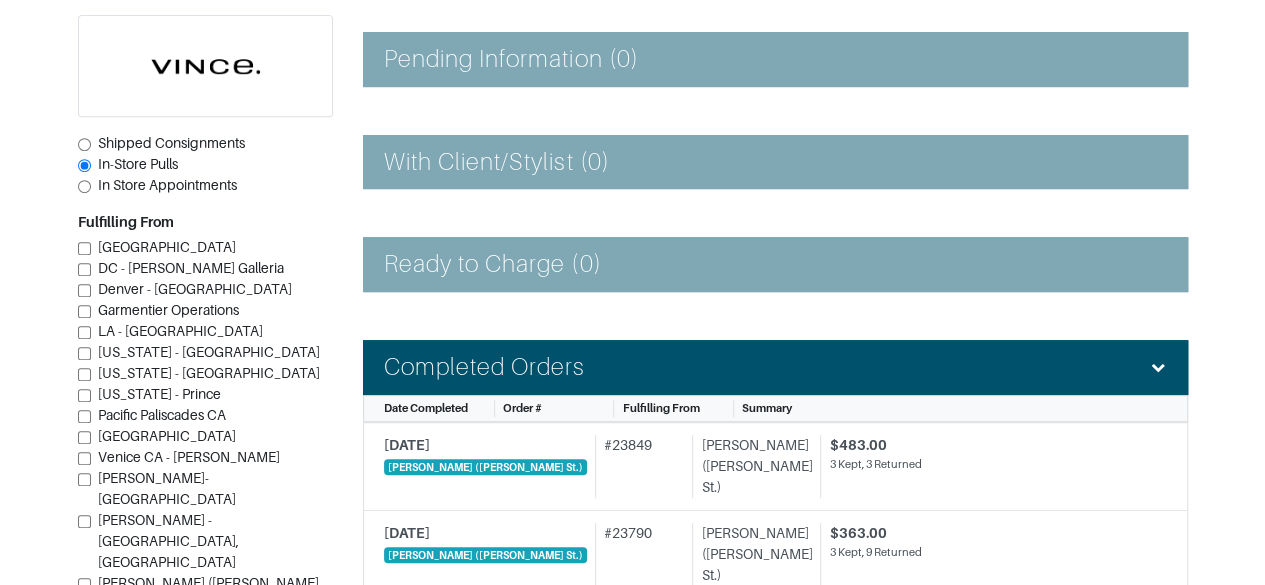 click on "In Store Appointments" at bounding box center [167, 185] 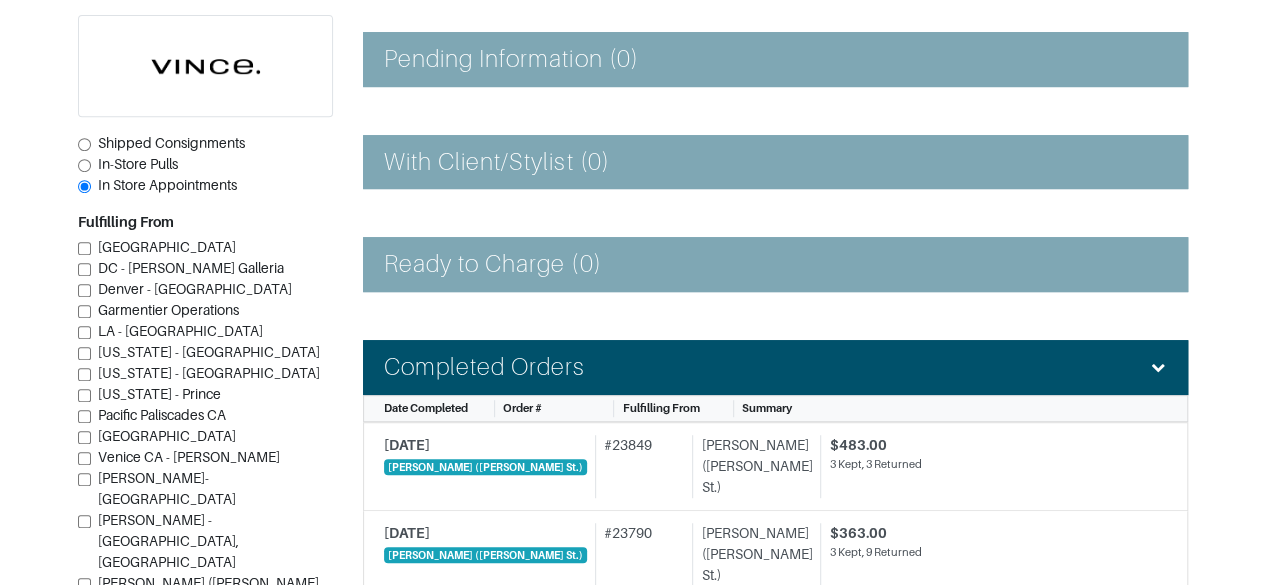 scroll, scrollTop: 399, scrollLeft: 0, axis: vertical 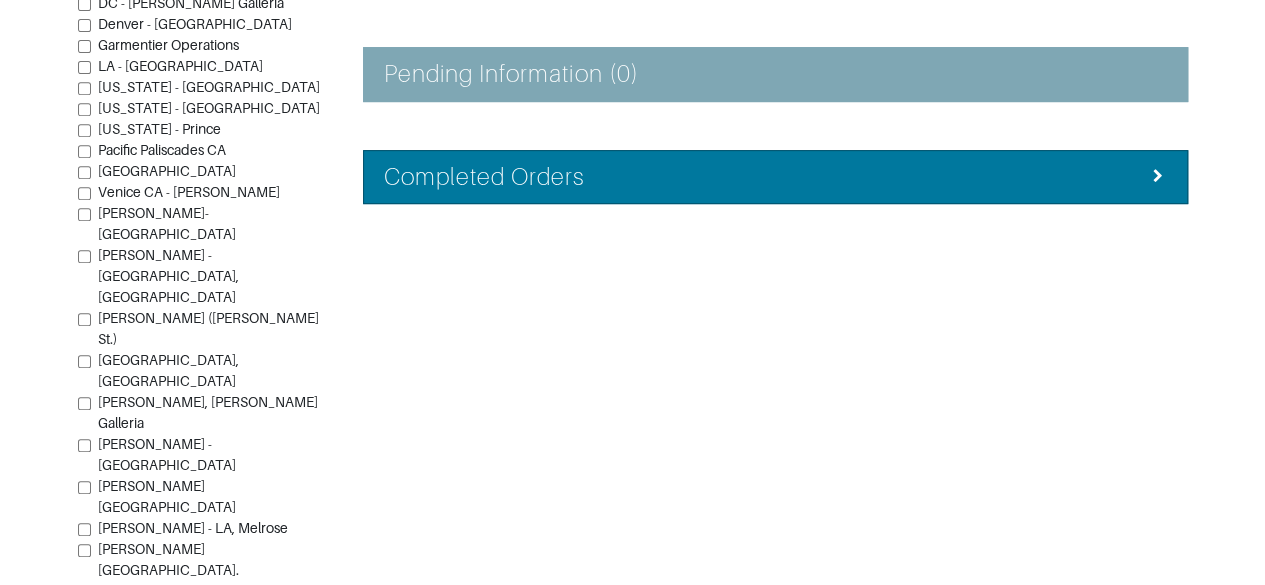 click on "Completed Orders" at bounding box center [775, 177] 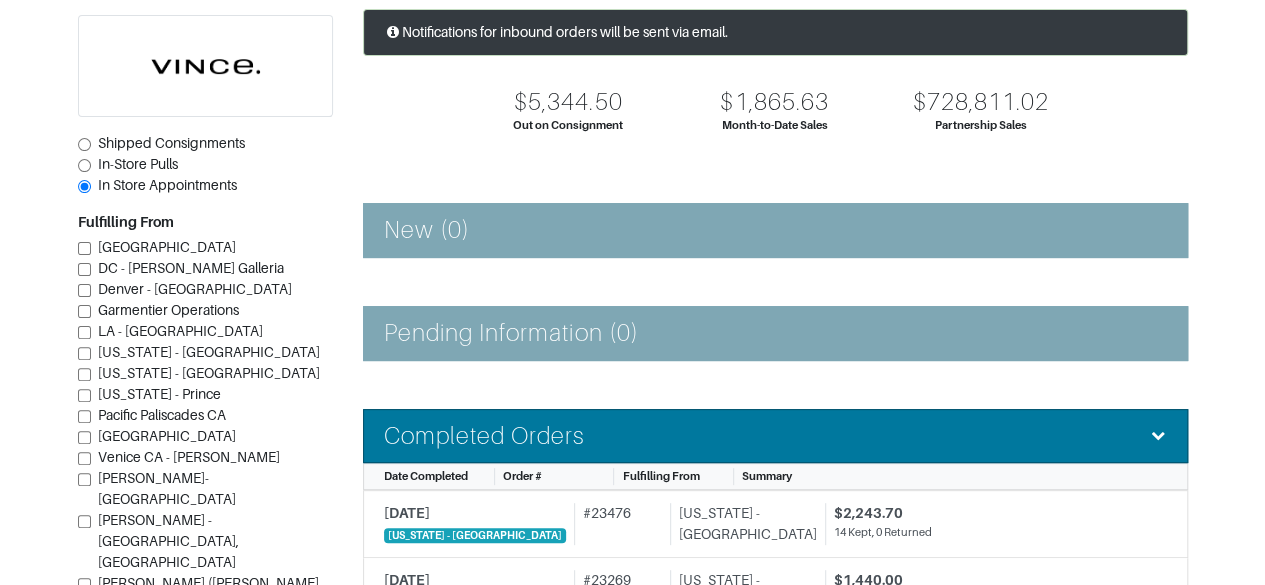 scroll, scrollTop: 0, scrollLeft: 0, axis: both 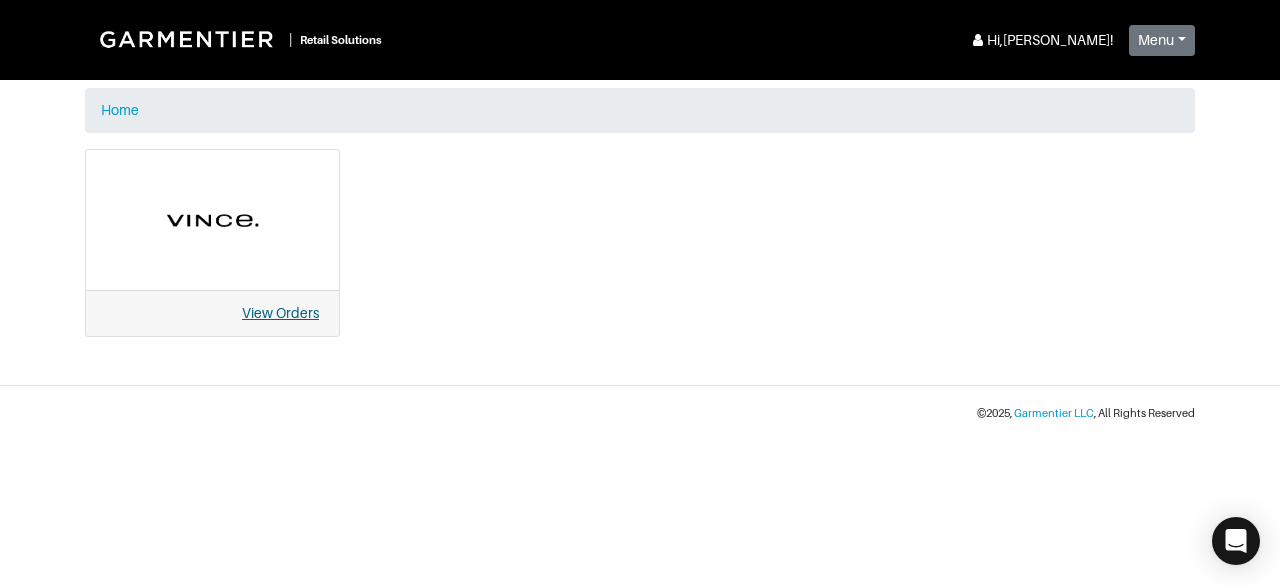 click on "View Orders" at bounding box center [280, 313] 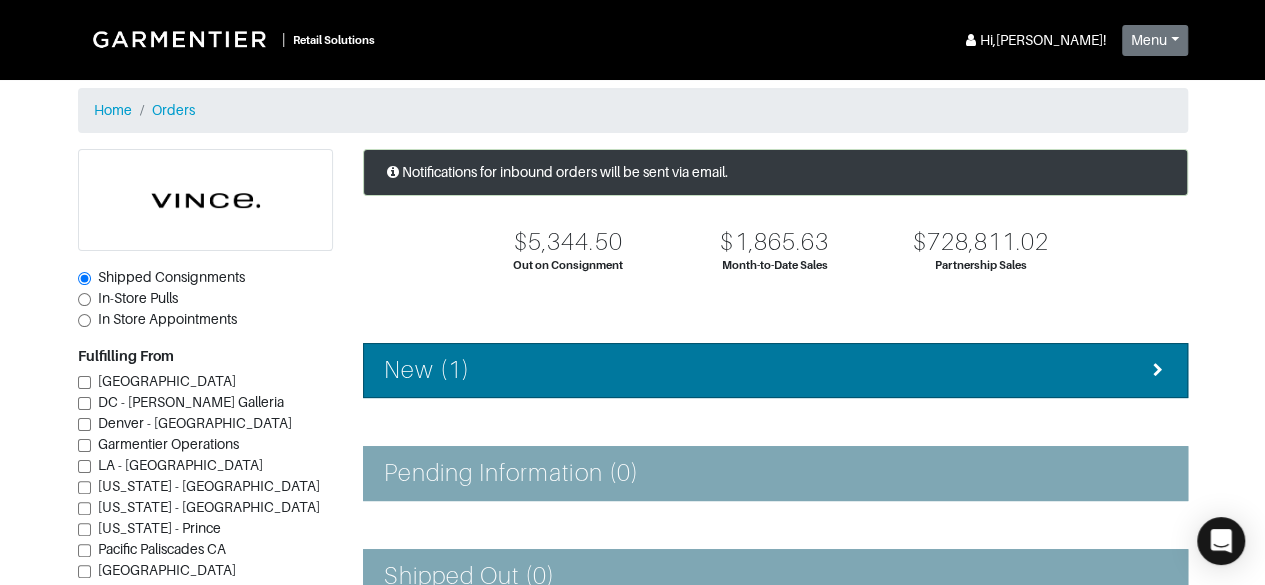 click on "New (1)" at bounding box center [775, 370] 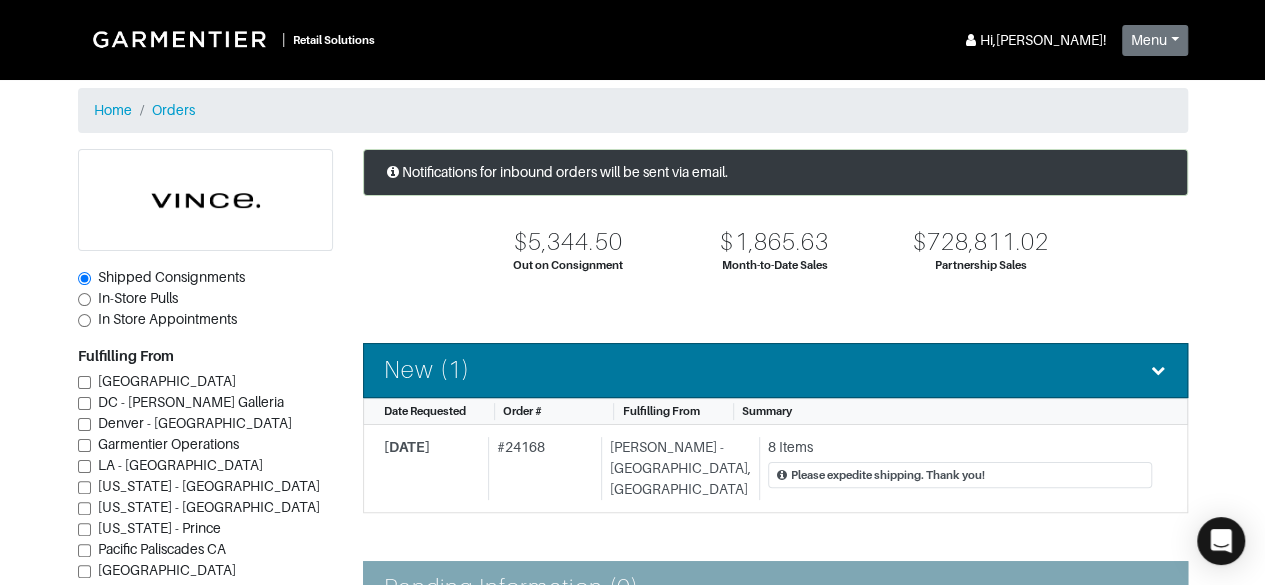 click on "8 Items" at bounding box center [960, 447] 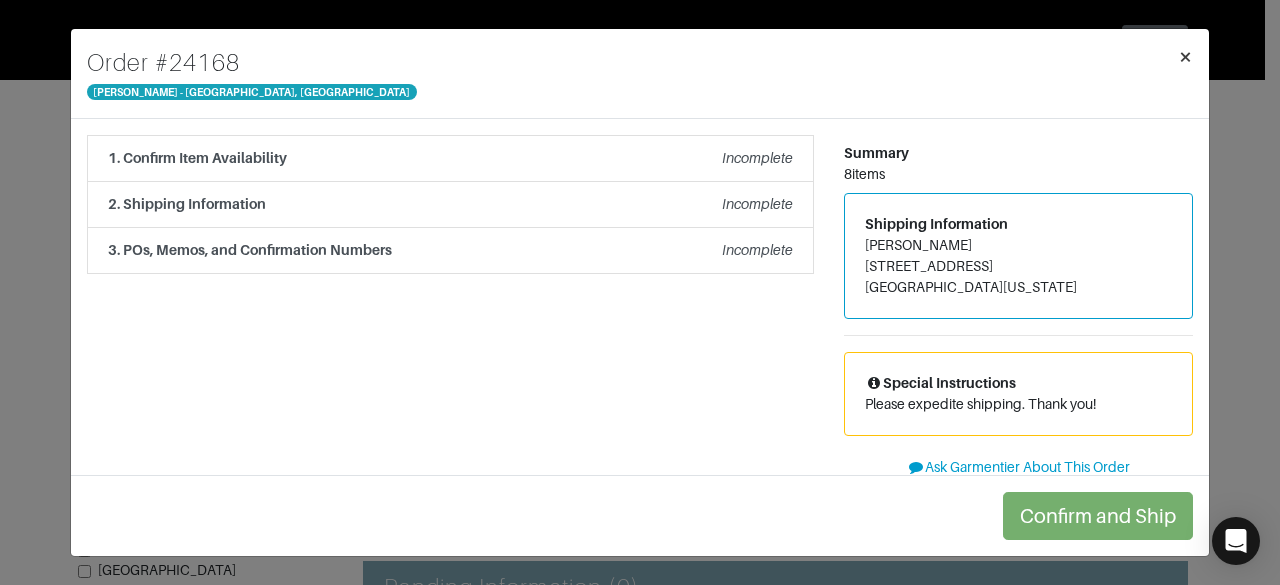 click on "×" at bounding box center [1185, 56] 